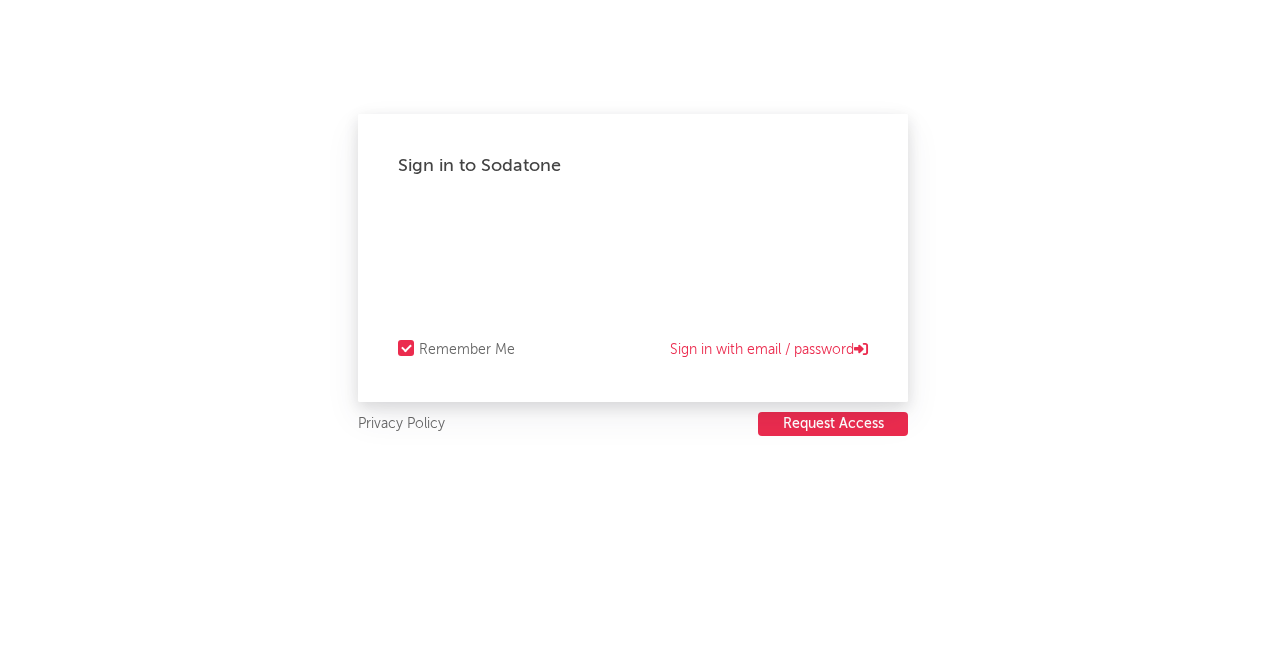 scroll, scrollTop: 0, scrollLeft: 0, axis: both 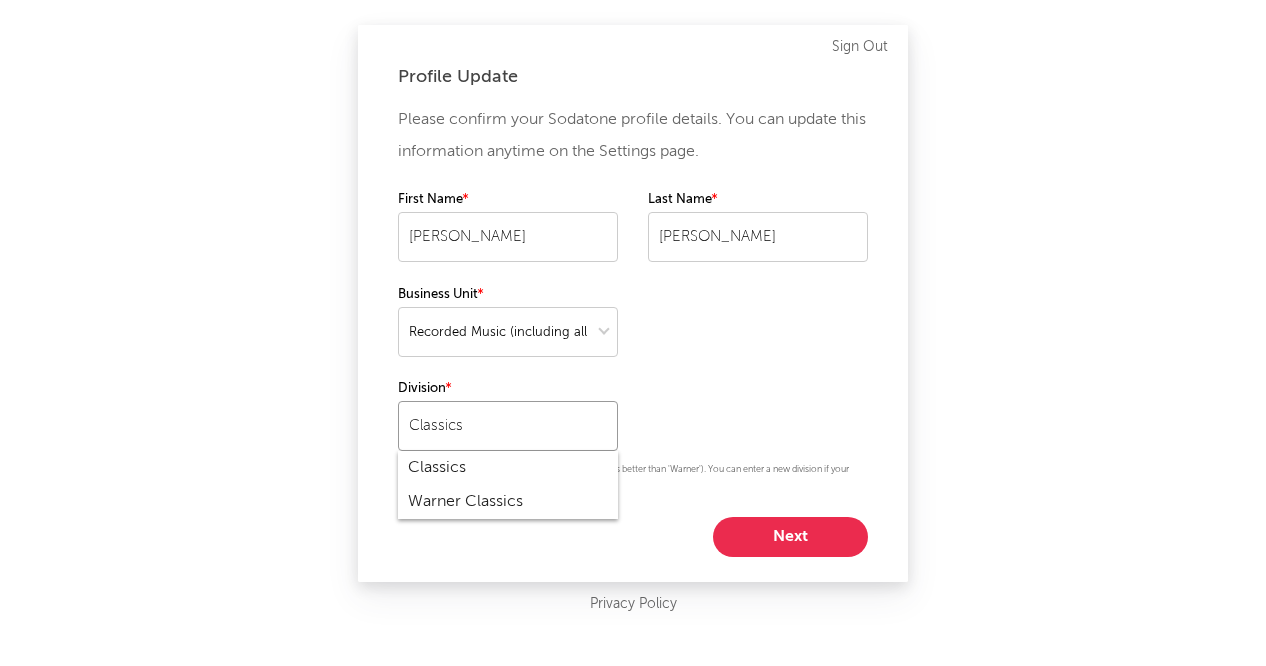 click on "Classics" at bounding box center [508, 426] 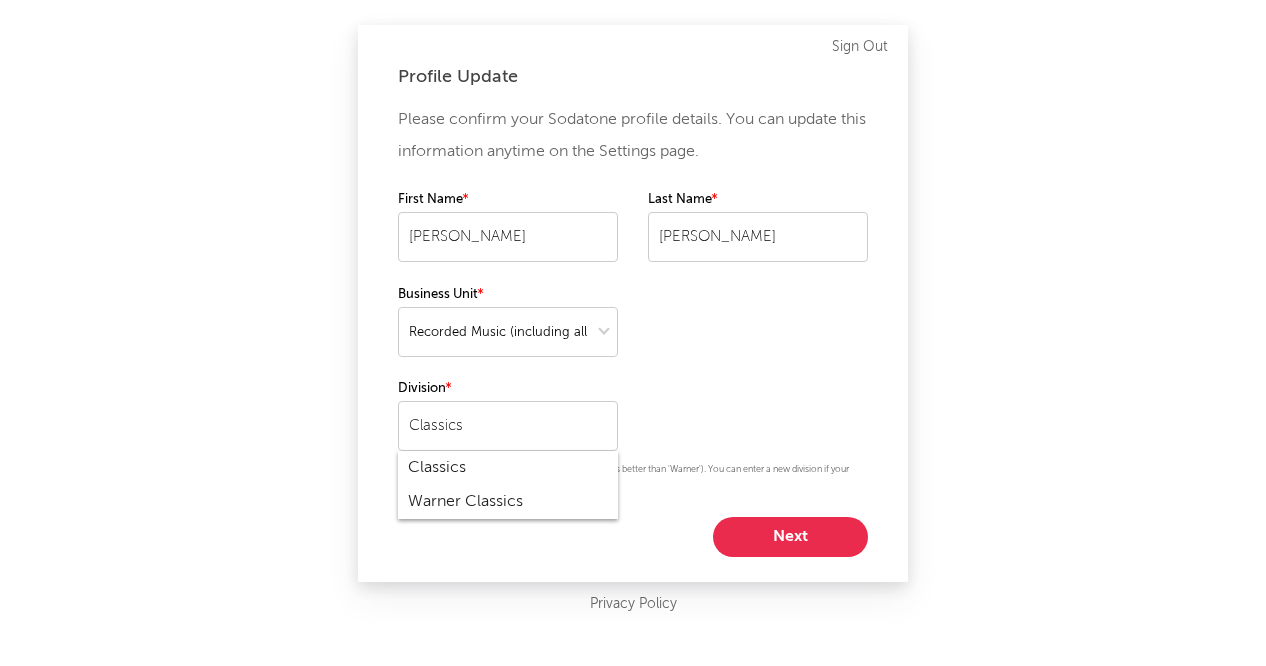 click on "Please confirm your Sodatone profile details. You can update this information anytime on the Settings page. First Name [PERSON_NAME] Last Name [PERSON_NAME] Business Unit Division Classics Please be as specific as possible (e.g. 'Warner Mexico' is better than 'Warner'). You can enter a new division if your division is not on the list. Next" at bounding box center [633, 330] 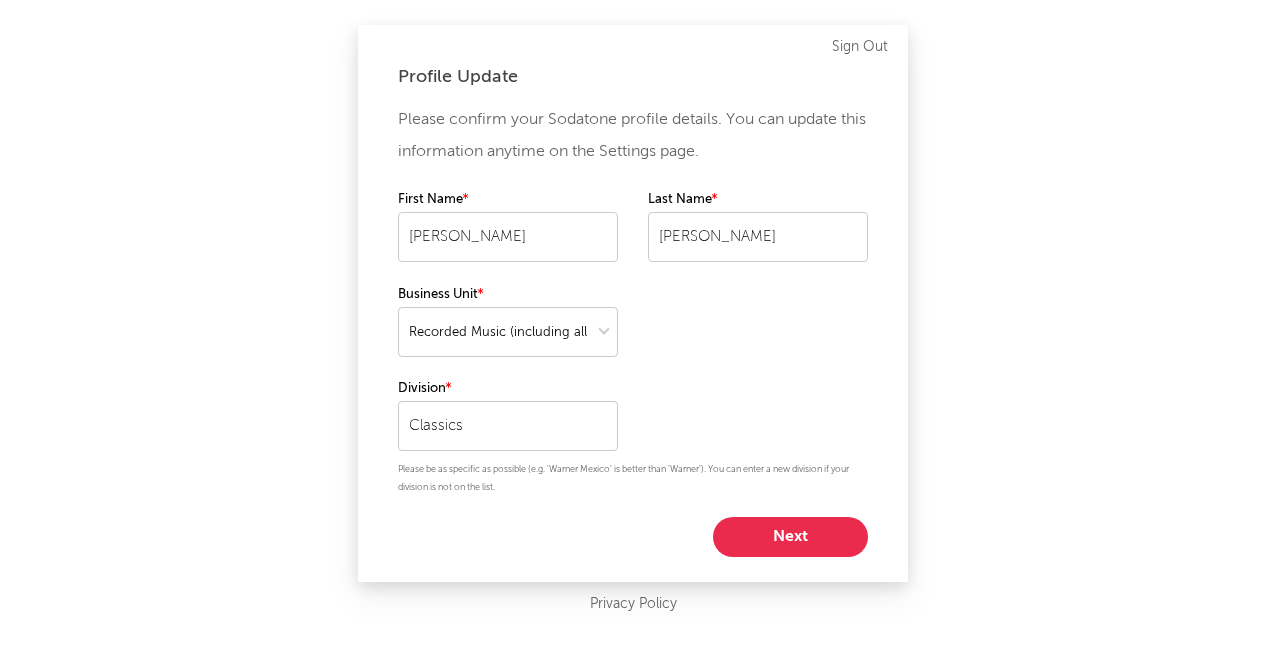 click on "Next" at bounding box center [790, 537] 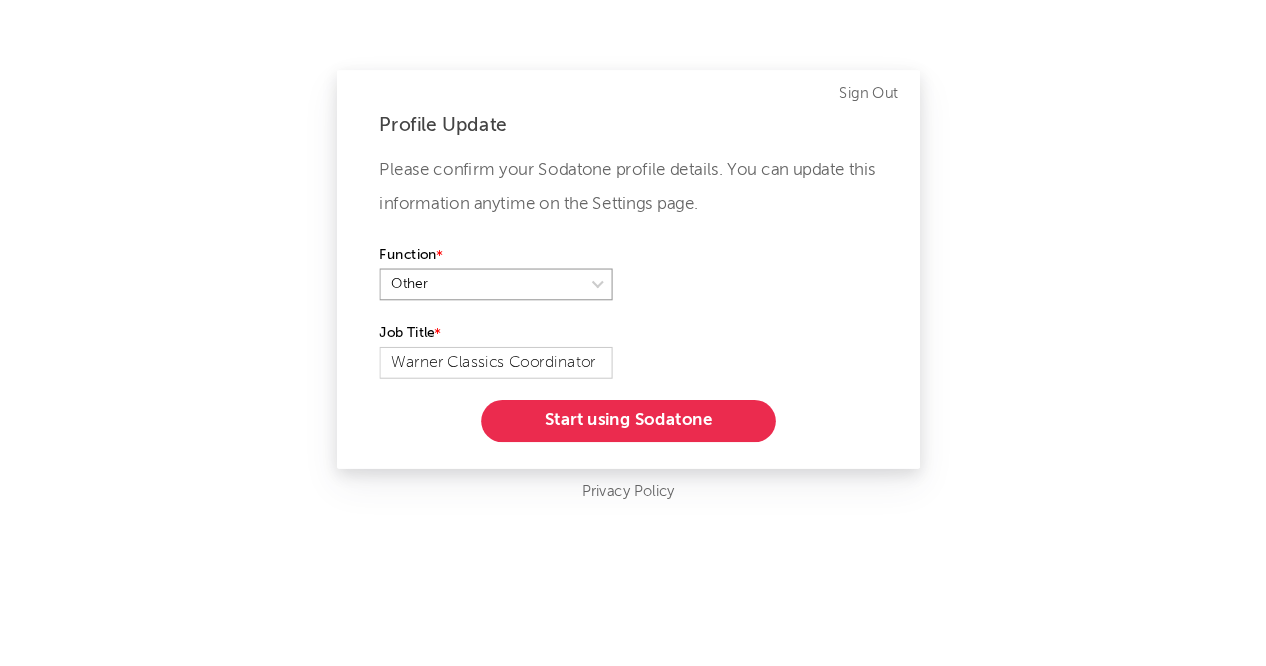 click at bounding box center (508, 287) 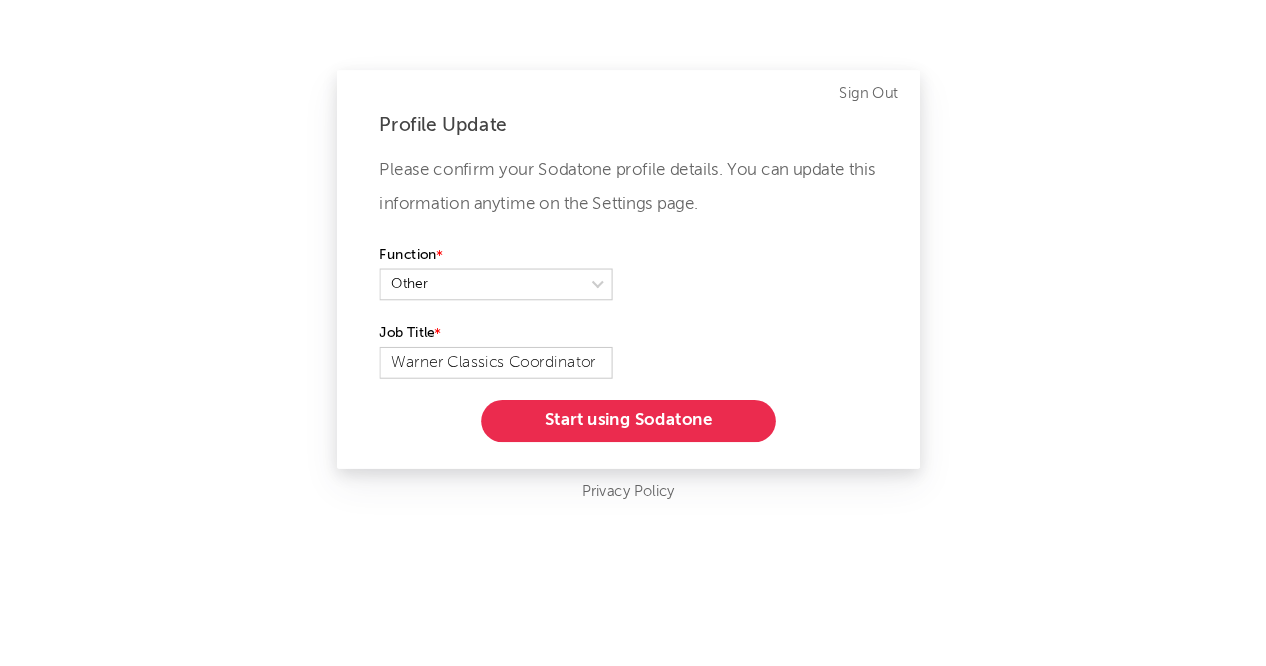 click on "Please confirm your Sodatone profile details. You can update this information anytime on the Settings page. Function Job Title Warner Classics Coordinator Start using Sodatone" at bounding box center (633, 300) 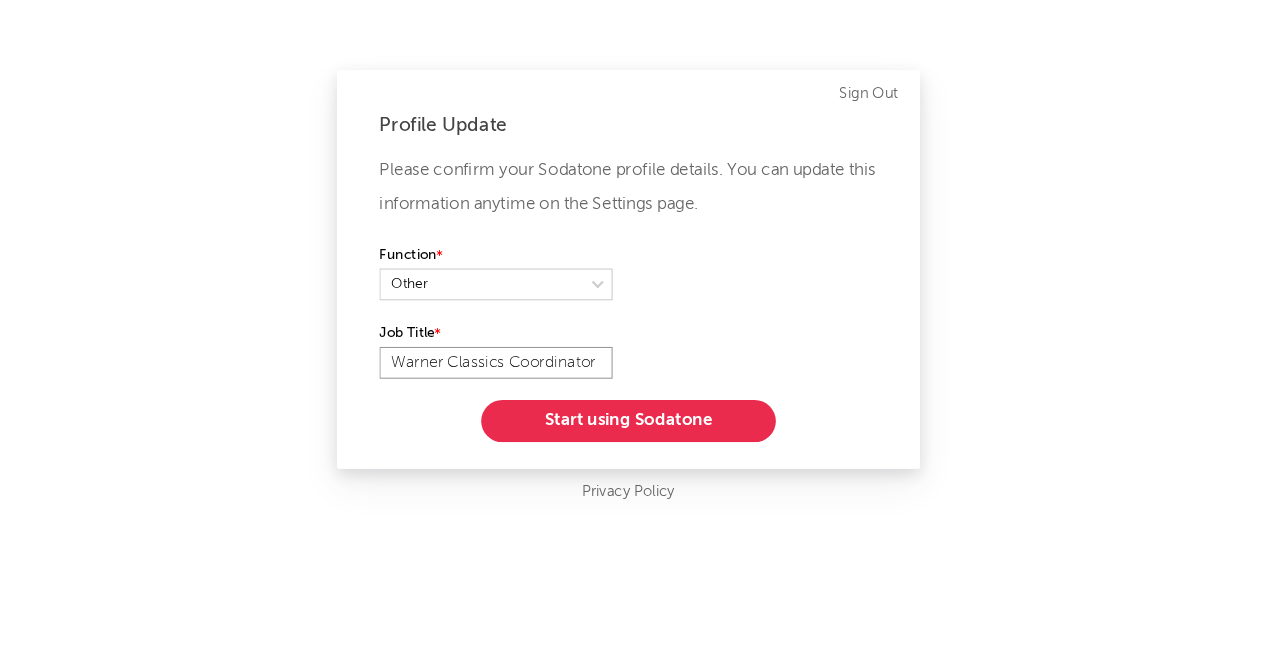 drag, startPoint x: 406, startPoint y: 358, endPoint x: 843, endPoint y: 422, distance: 441.66162 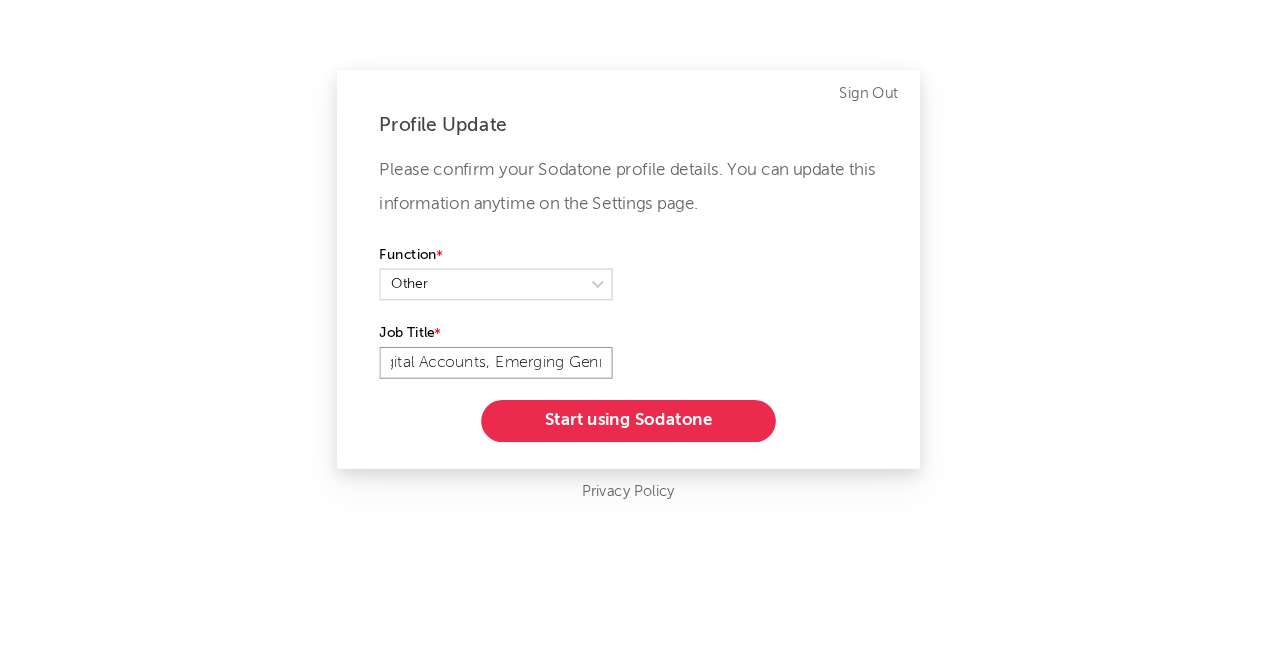 scroll, scrollTop: 0, scrollLeft: 126, axis: horizontal 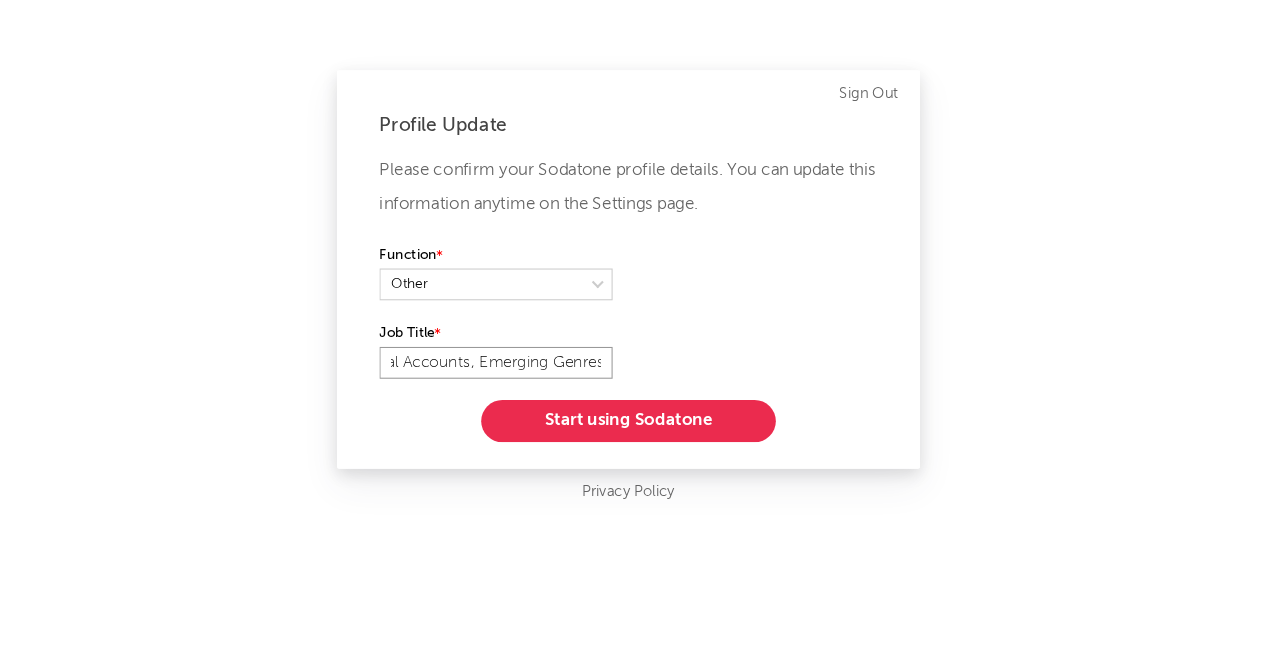 type on "Manager, US Digital Accounts, Emerging Genres" 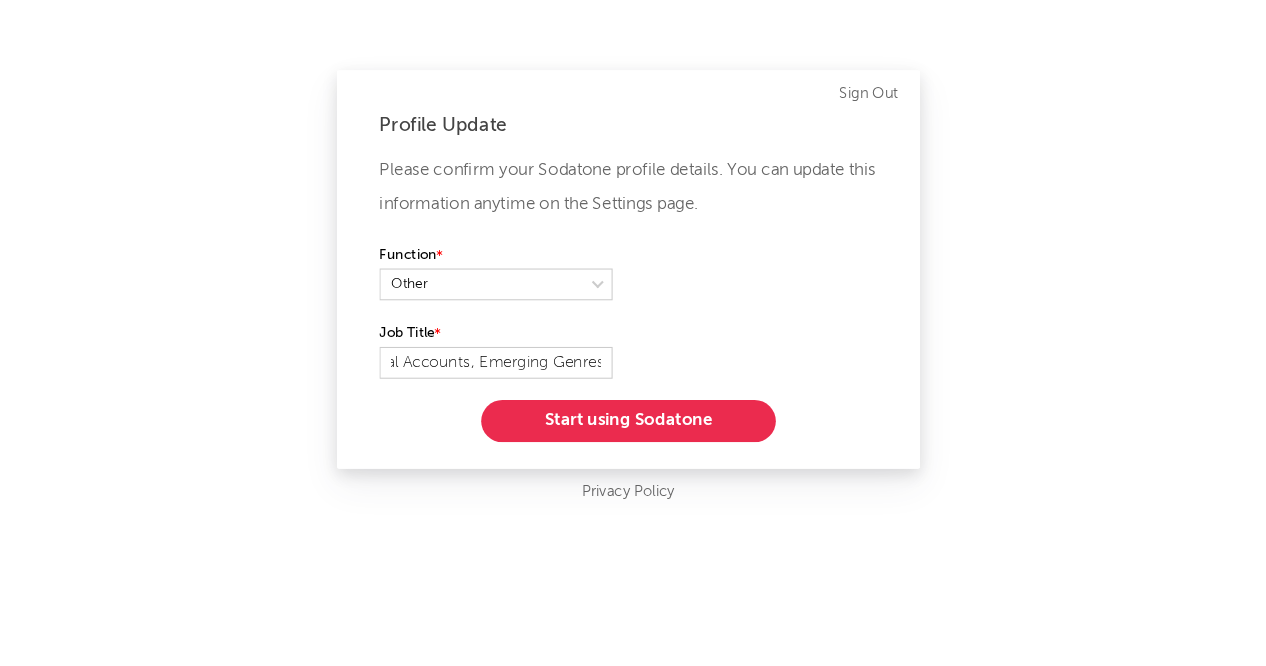 click on "Start using Sodatone" at bounding box center [633, 416] 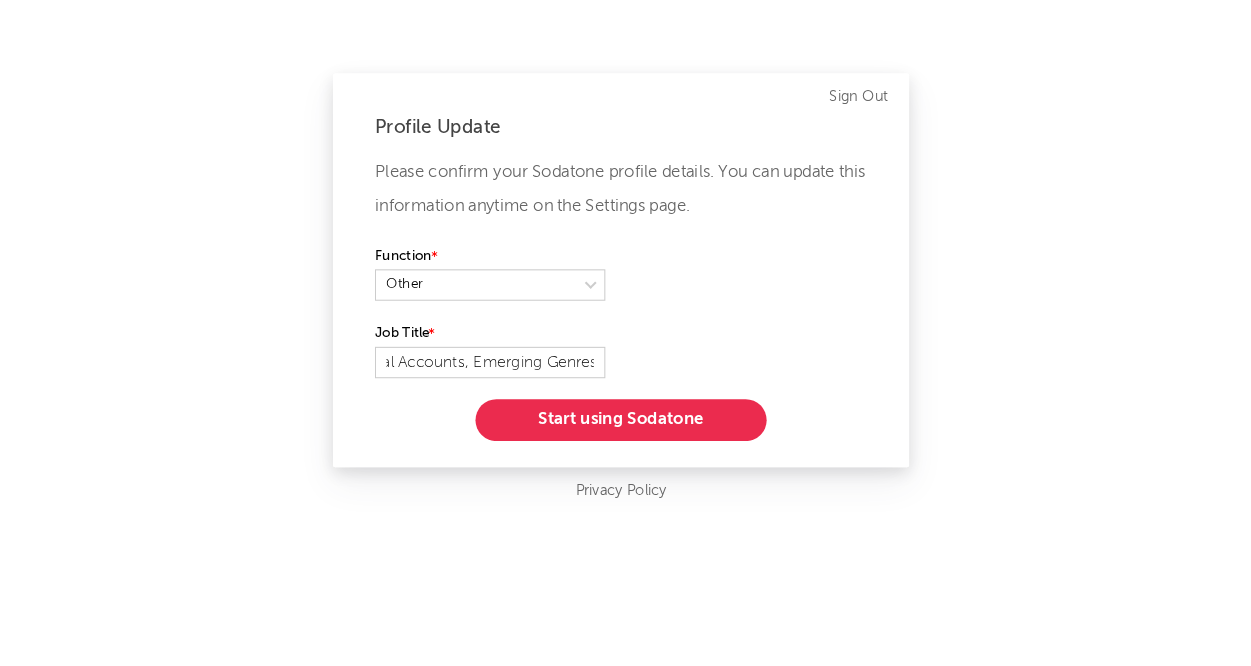 scroll, scrollTop: 0, scrollLeft: 0, axis: both 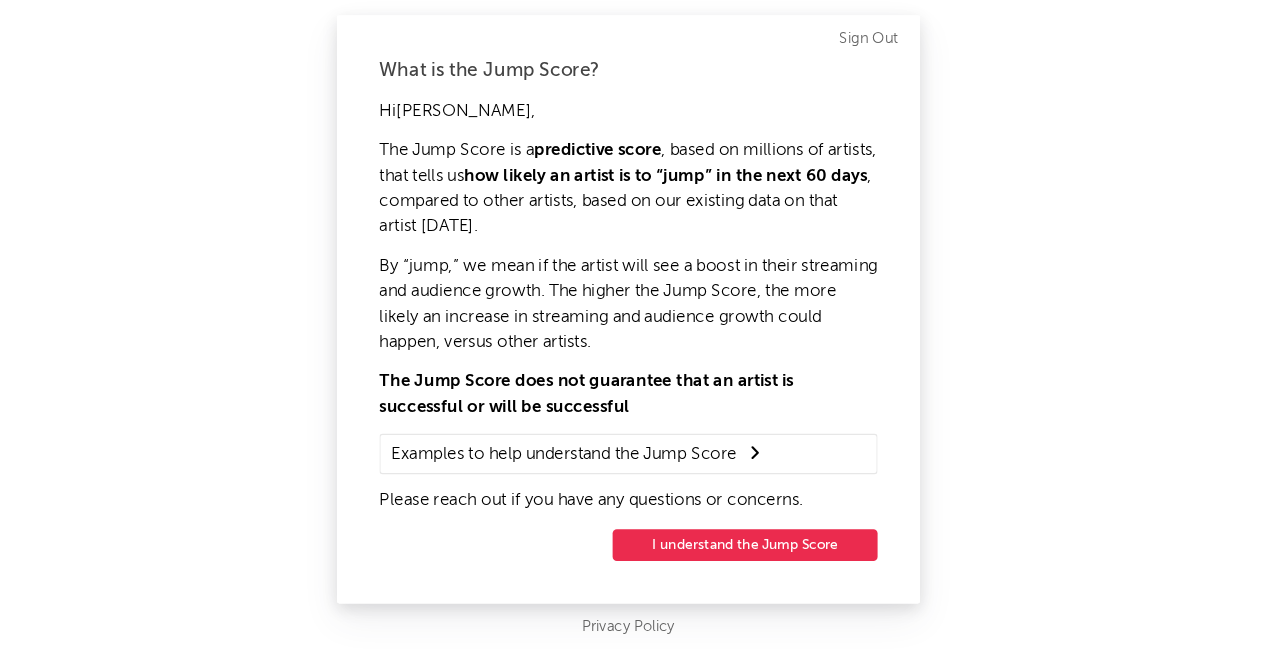 click on "I understand the Jump Score" at bounding box center (743, 525) 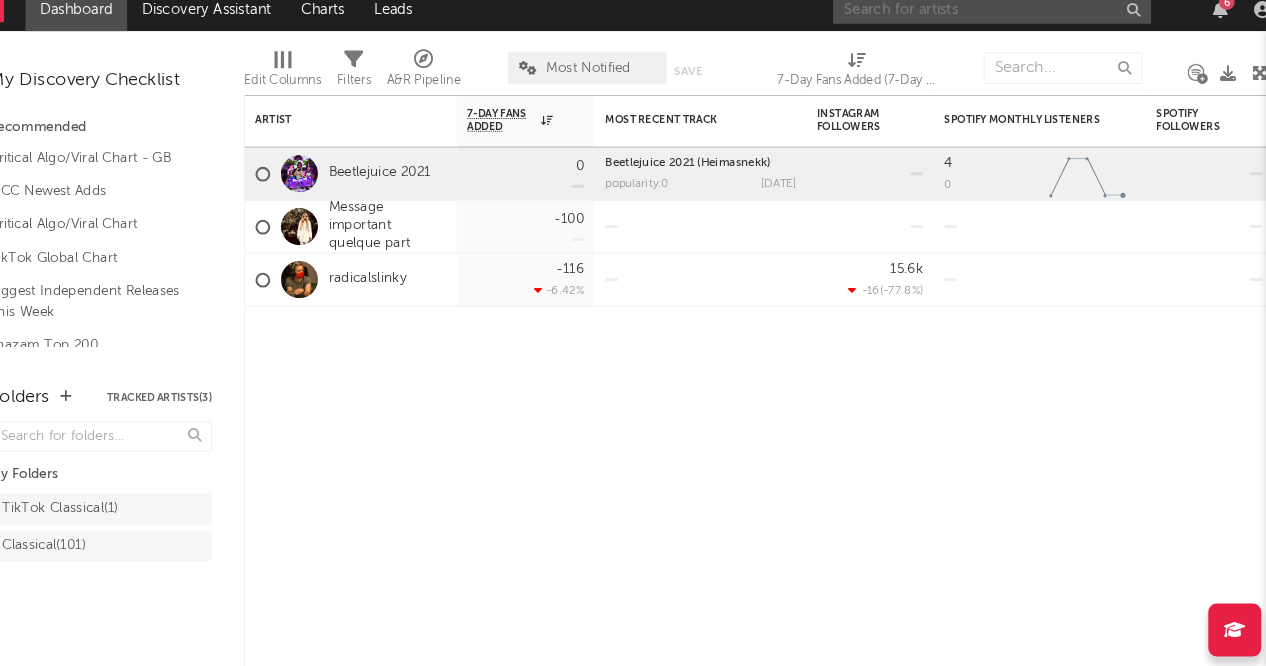 click at bounding box center (976, 20) 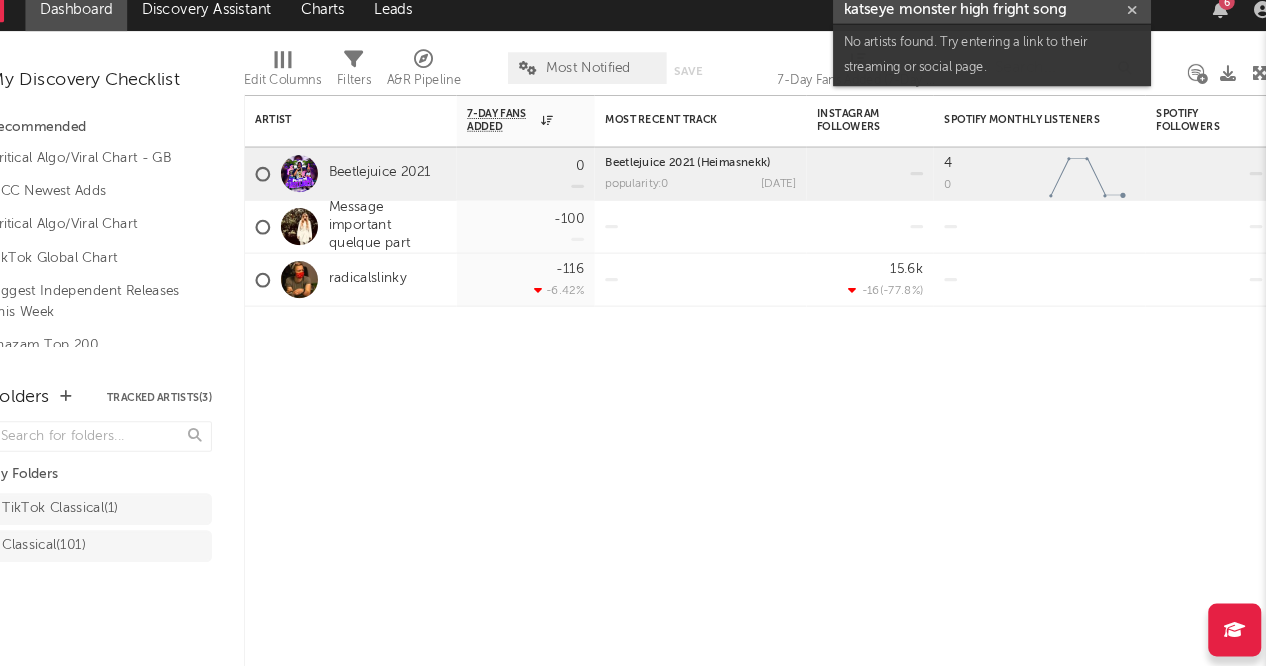 drag, startPoint x: 889, startPoint y: 22, endPoint x: 811, endPoint y: 22, distance: 78 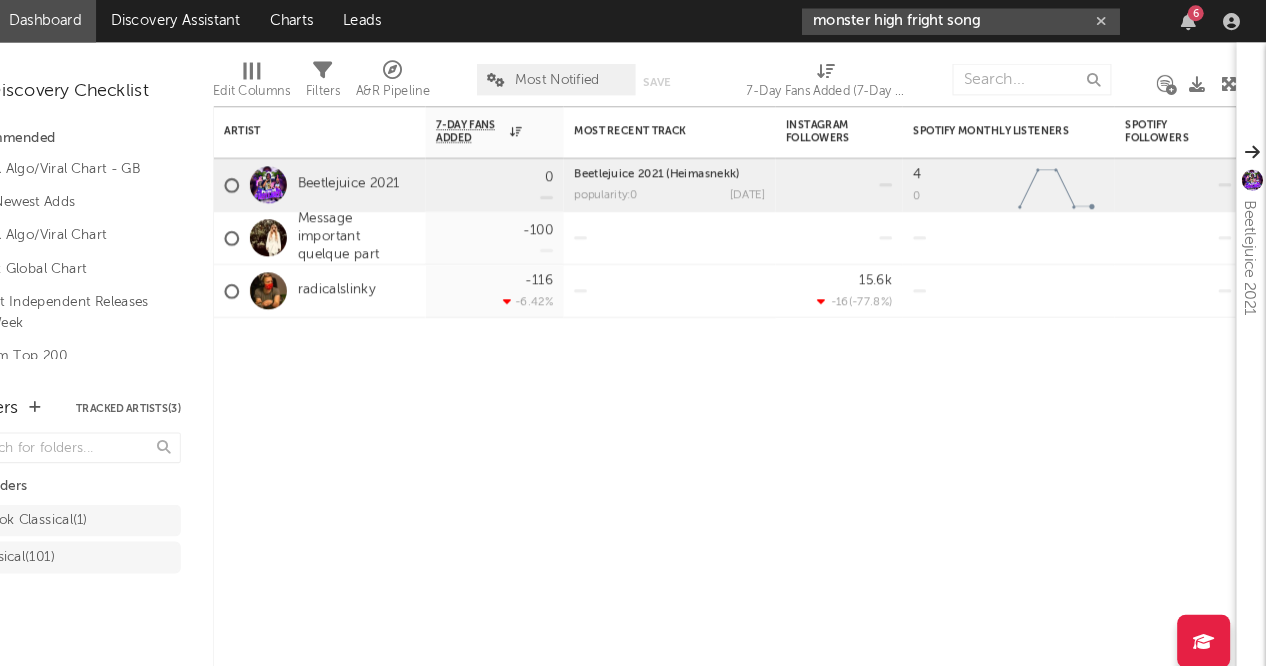 drag, startPoint x: 988, startPoint y: 17, endPoint x: 664, endPoint y: -3, distance: 324.6167 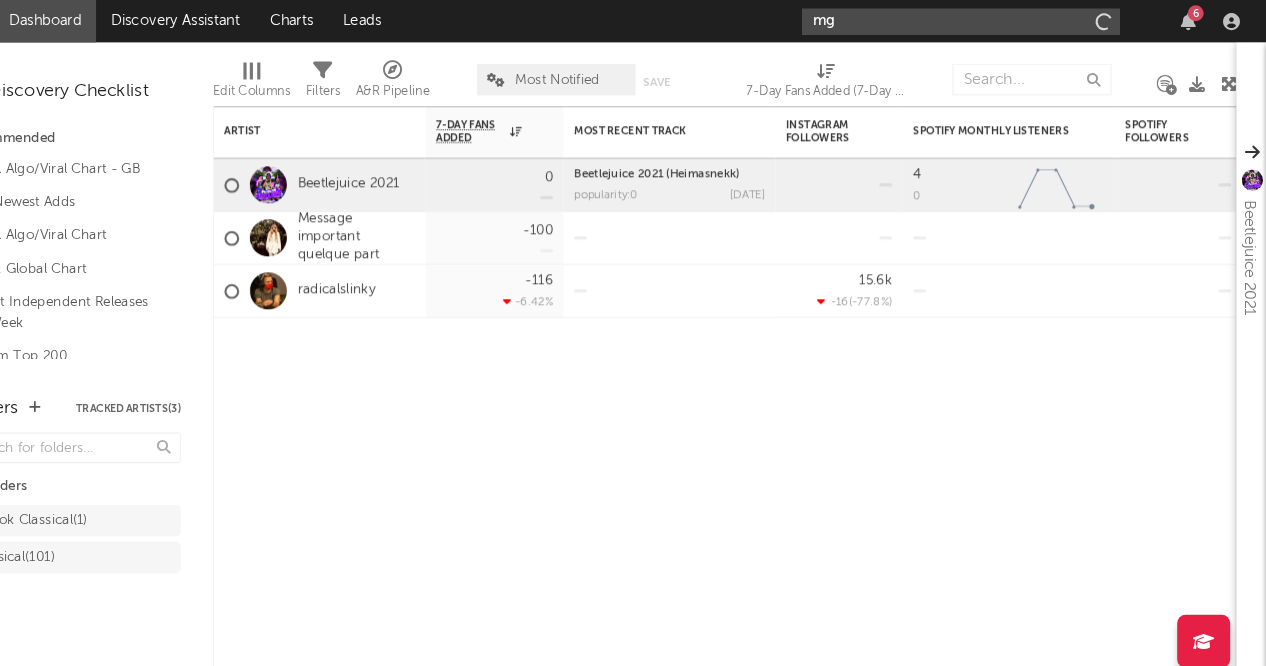 type on "g" 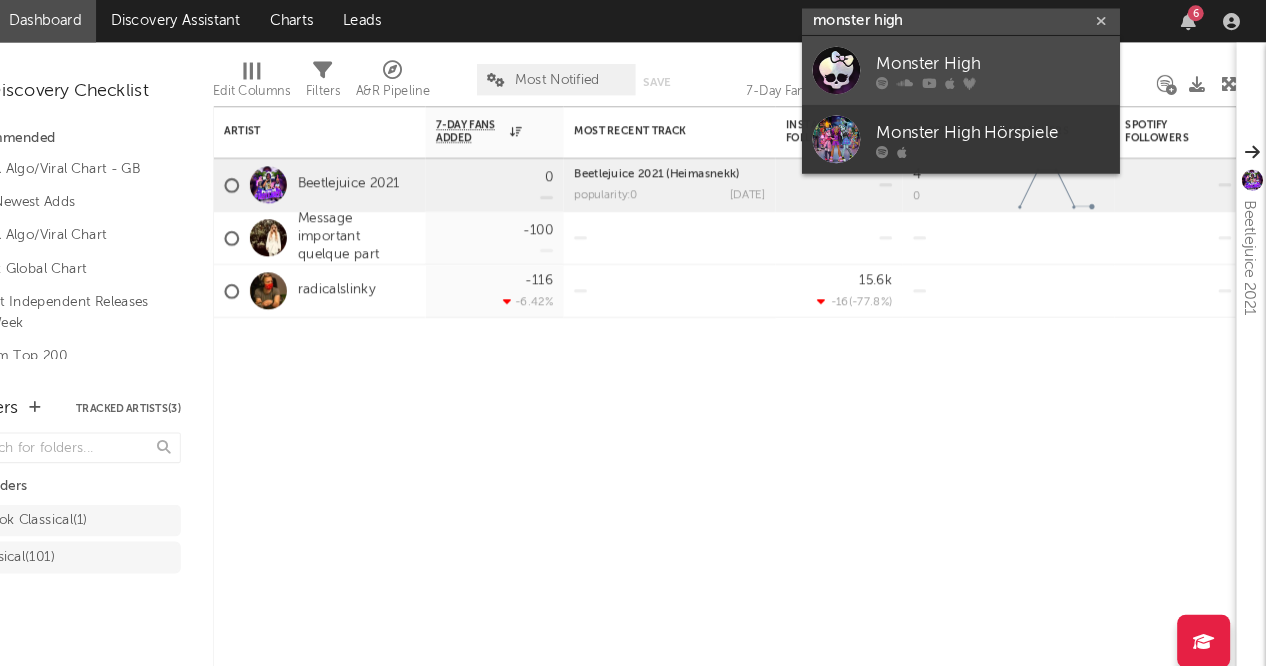 type on "monster high" 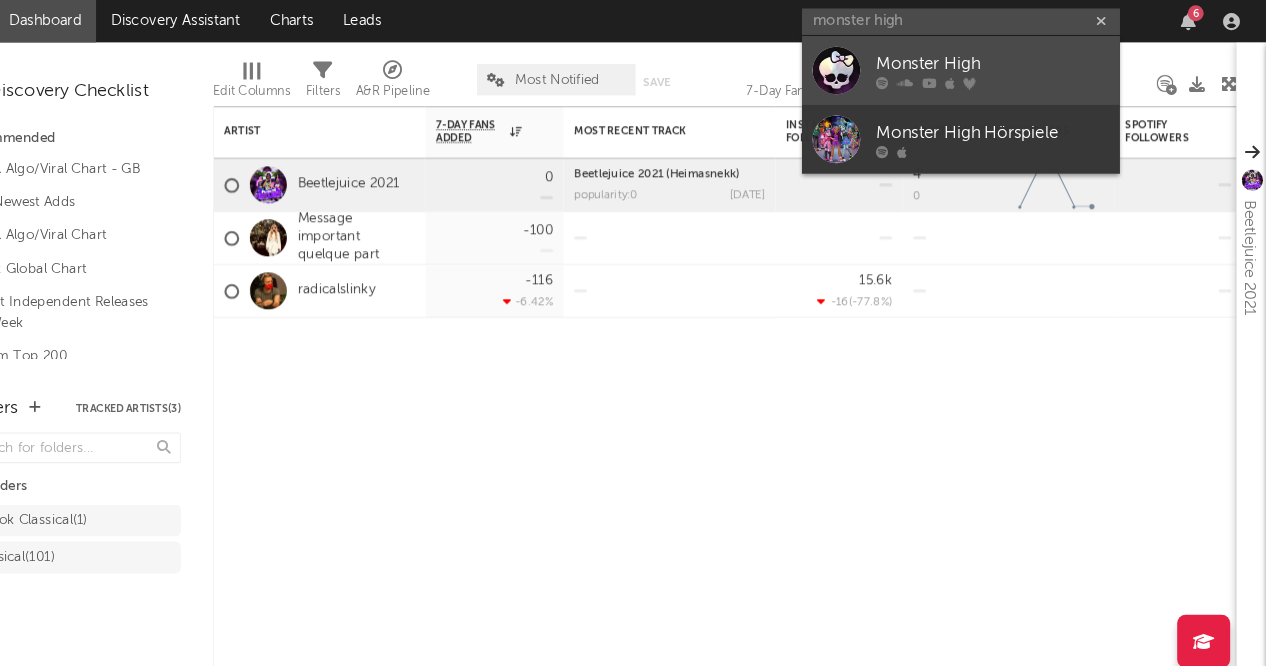 click on "Monster High" at bounding box center [1006, 60] 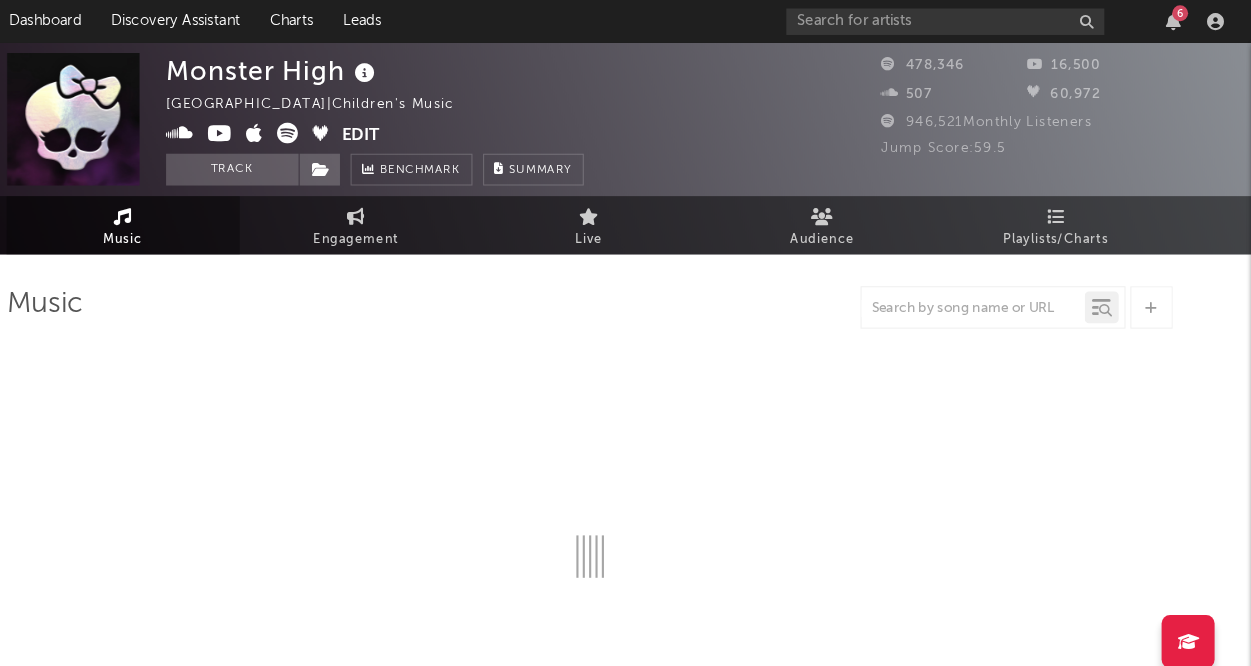 select on "6m" 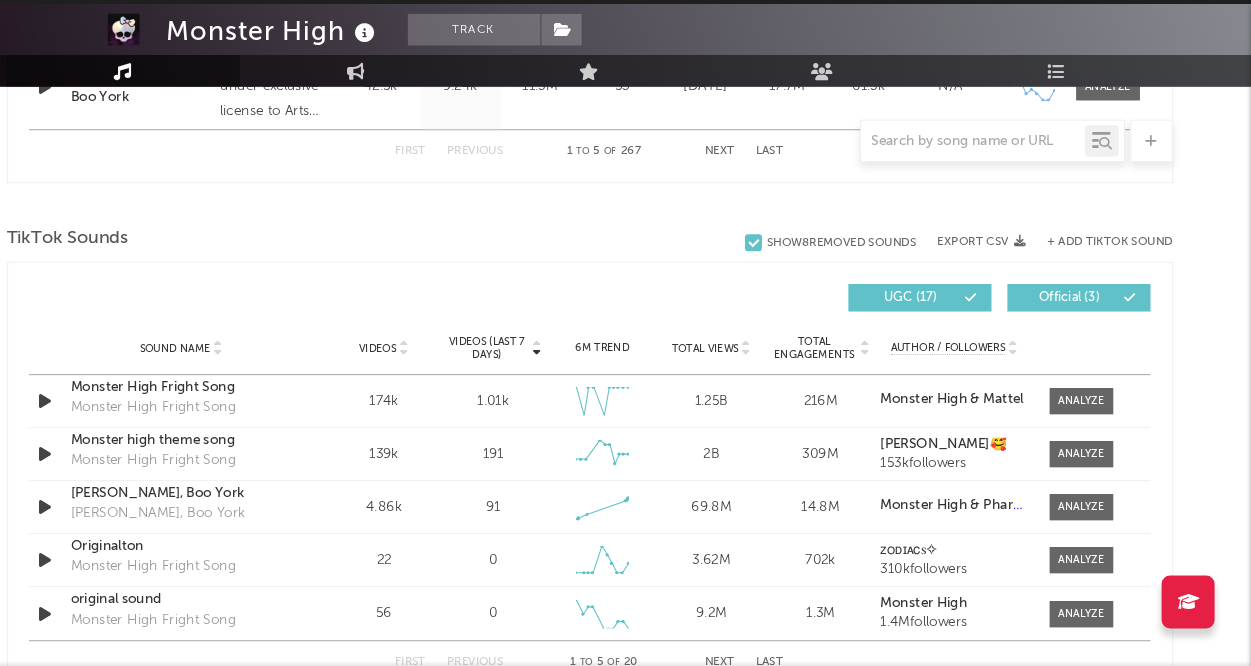 scroll, scrollTop: 1241, scrollLeft: 0, axis: vertical 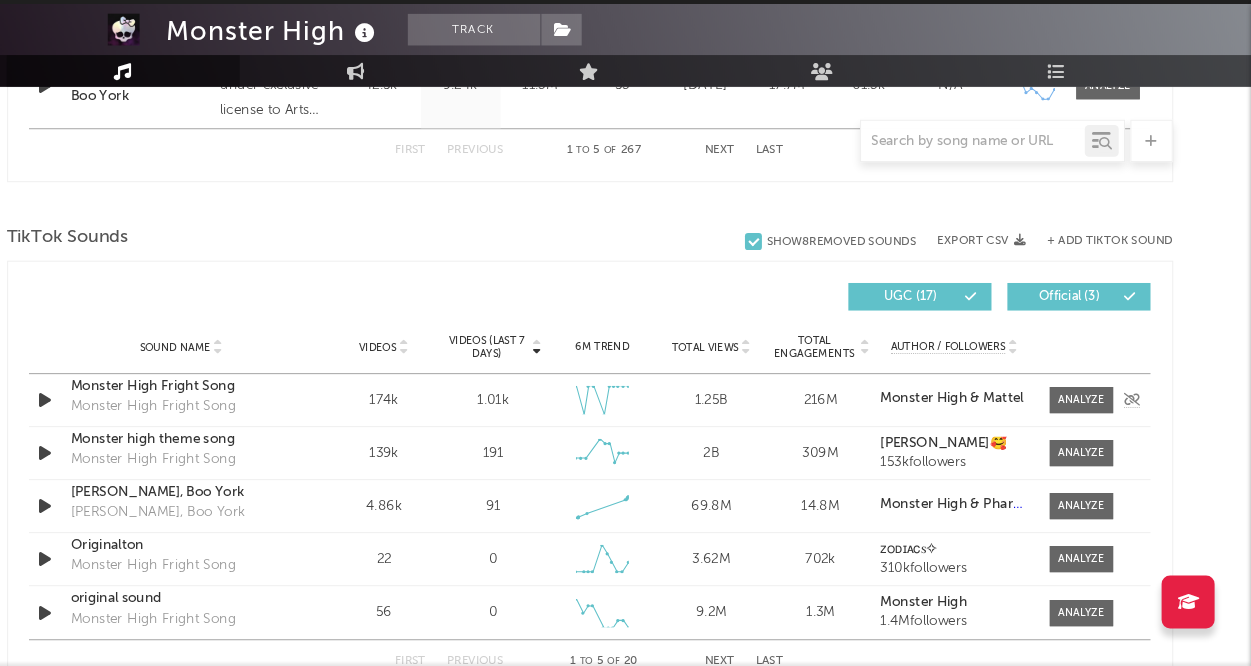 click on "Monster High Fright Song" at bounding box center (241, 402) 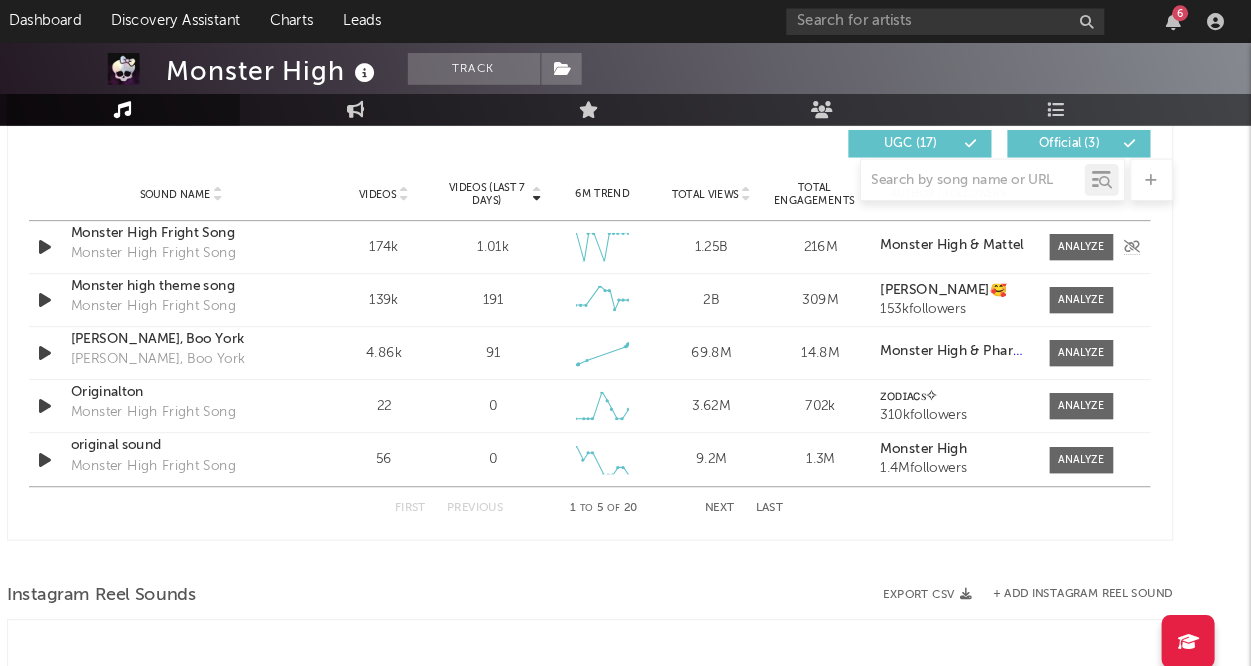 scroll, scrollTop: 1421, scrollLeft: 0, axis: vertical 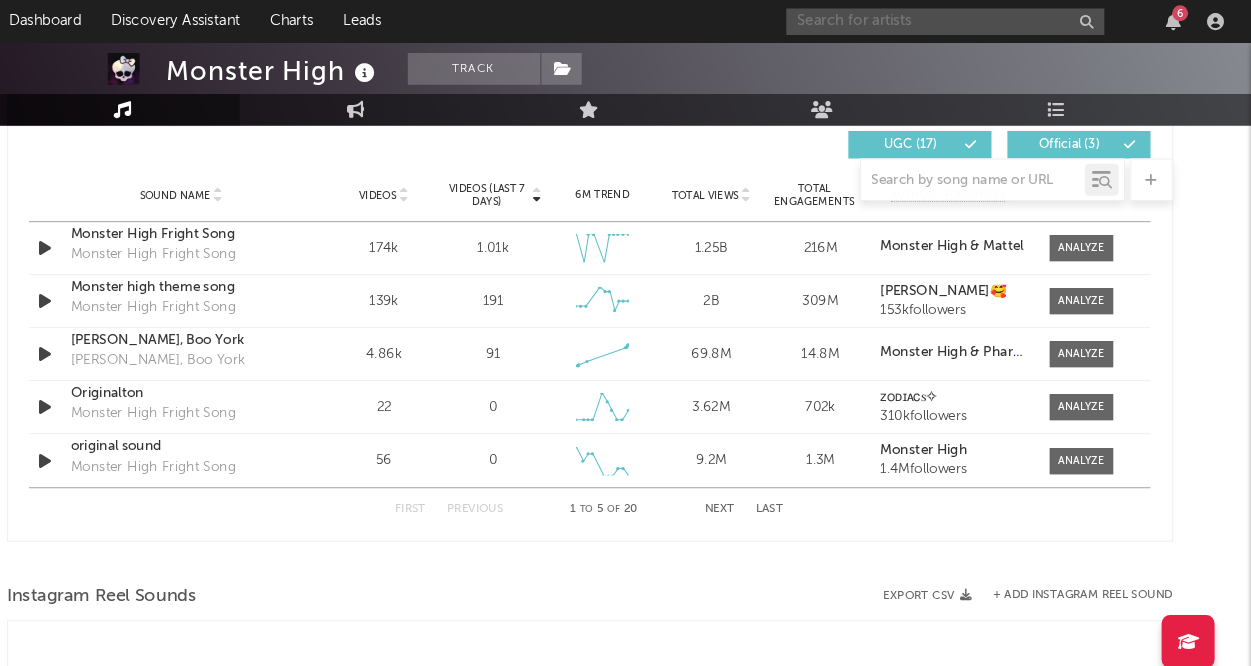 click at bounding box center [961, 20] 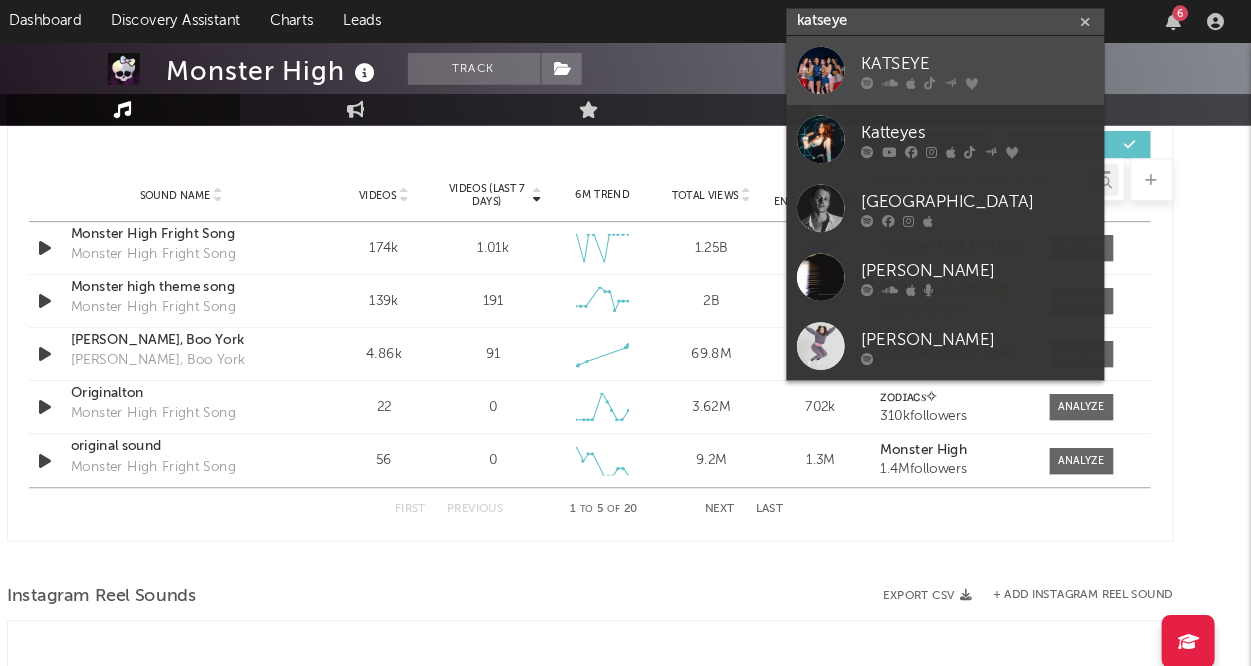 type on "katseye" 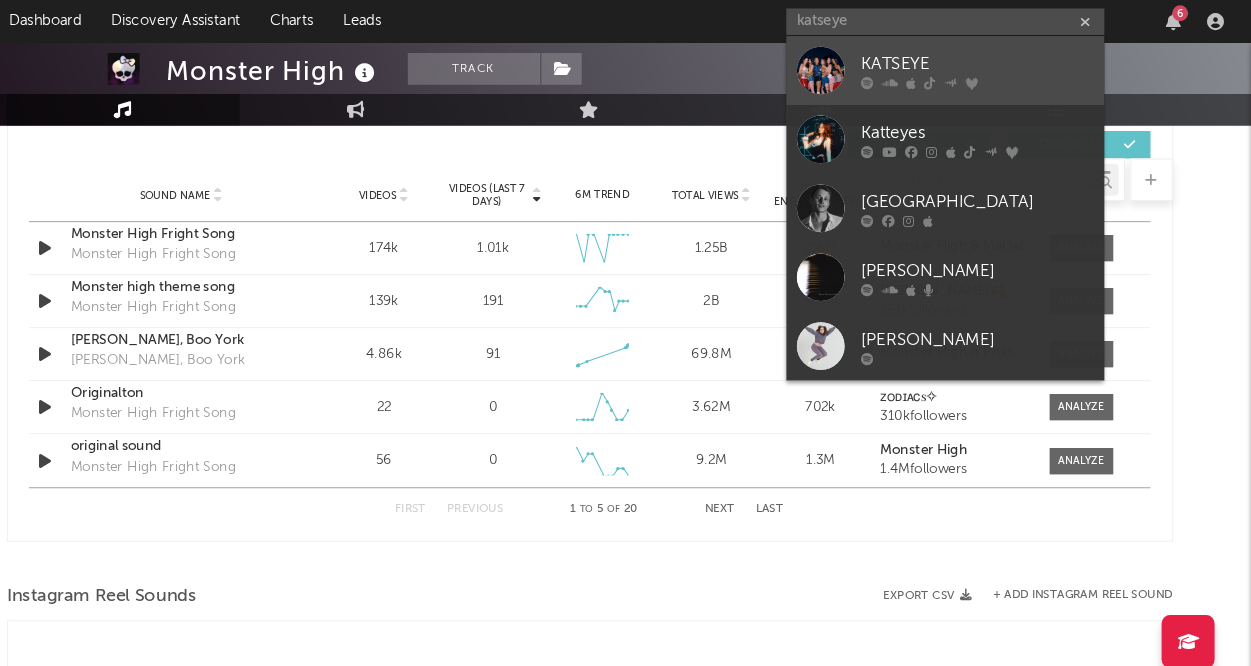 click on "KATSEYE" at bounding box center (991, 60) 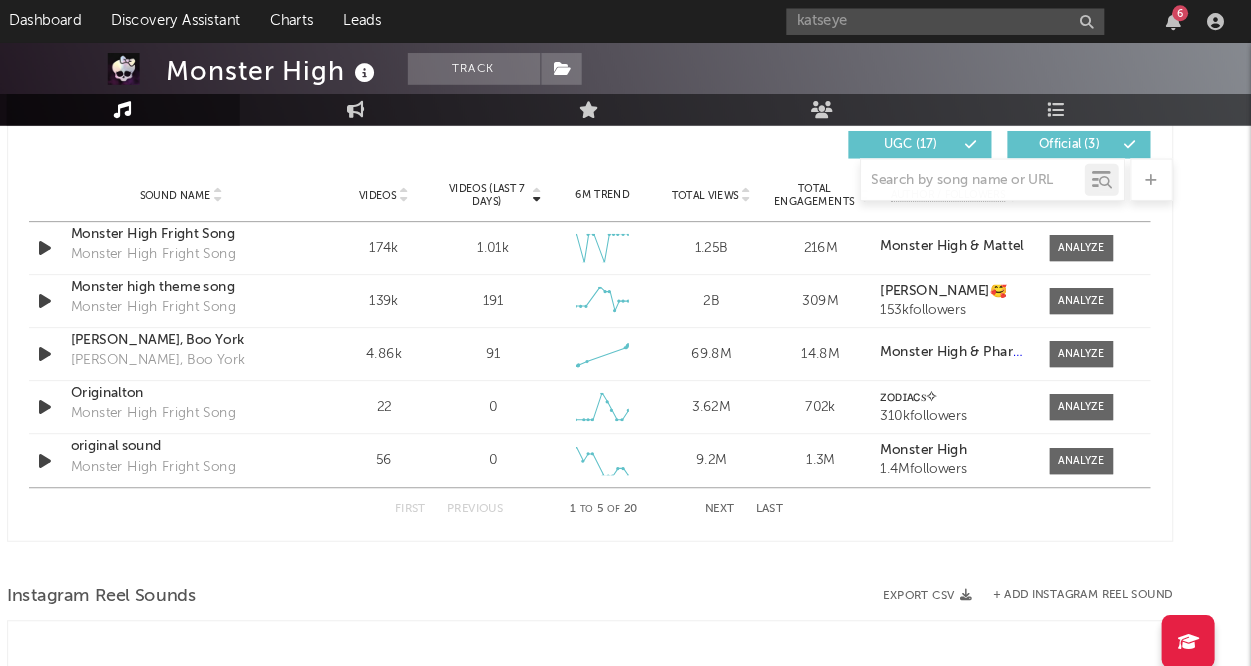 type 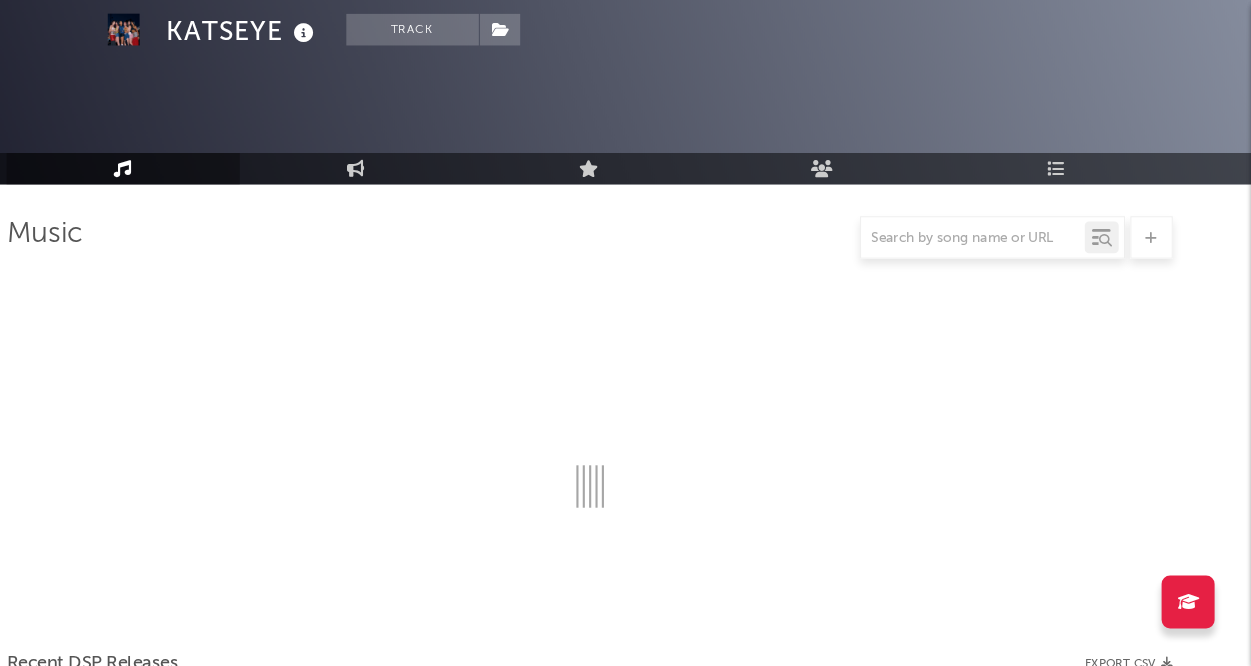 scroll, scrollTop: 1384, scrollLeft: 0, axis: vertical 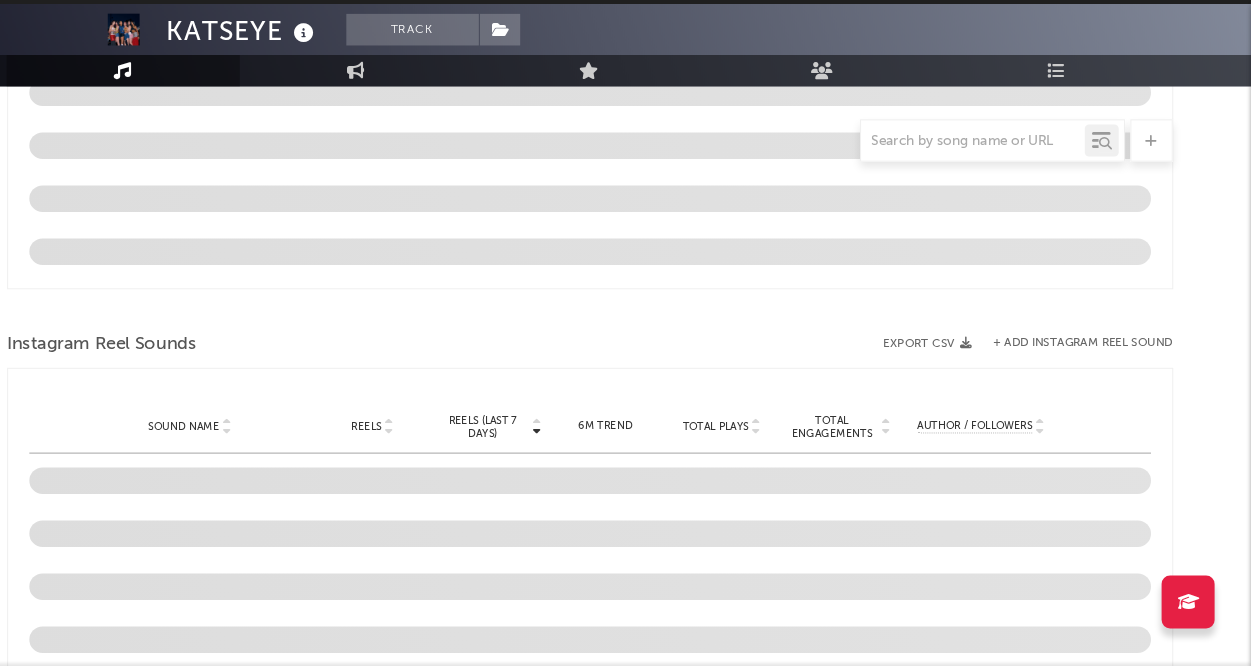 select on "6m" 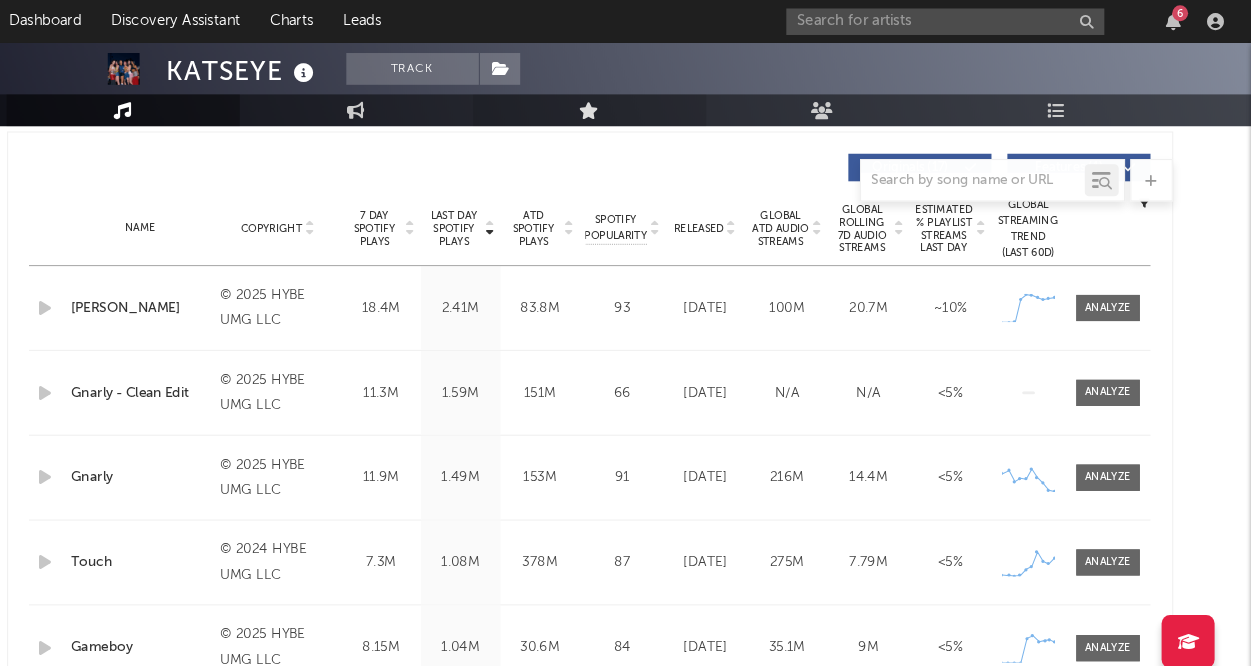 scroll, scrollTop: 626, scrollLeft: 0, axis: vertical 